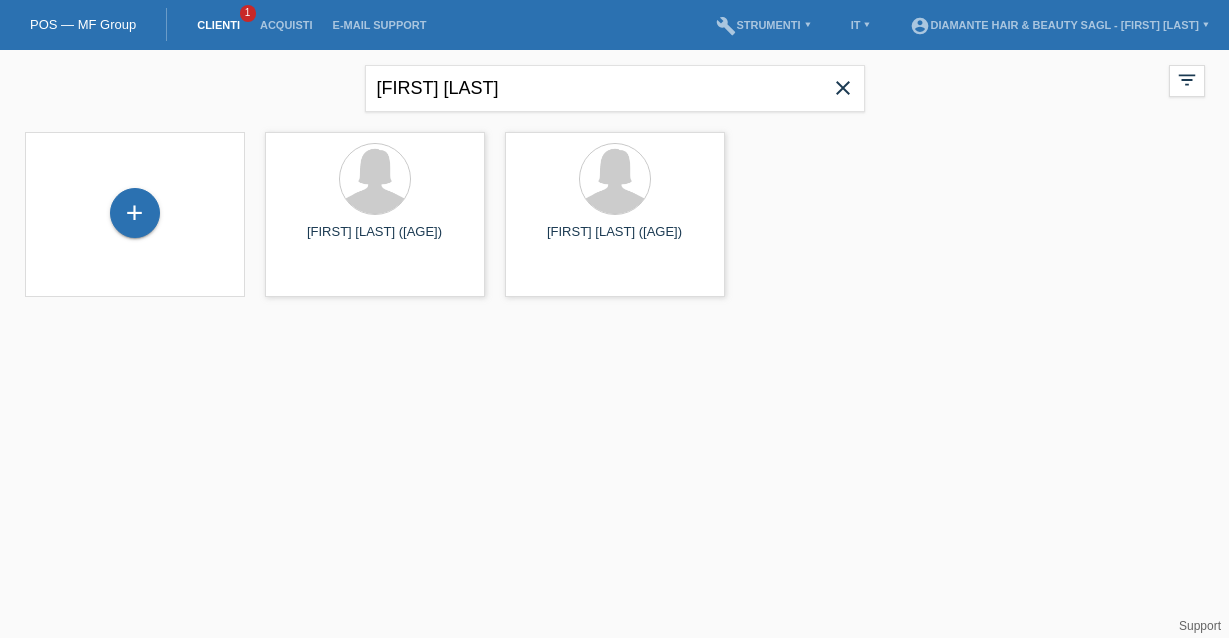 scroll, scrollTop: 0, scrollLeft: 0, axis: both 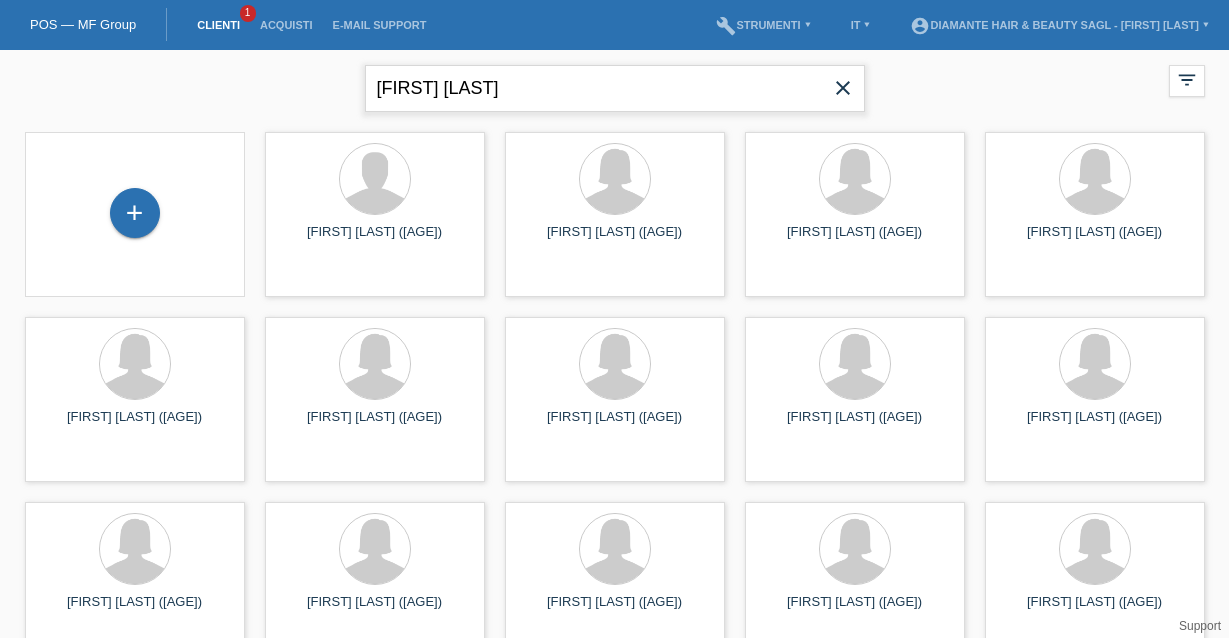 type on "[FIRST] [LAST]" 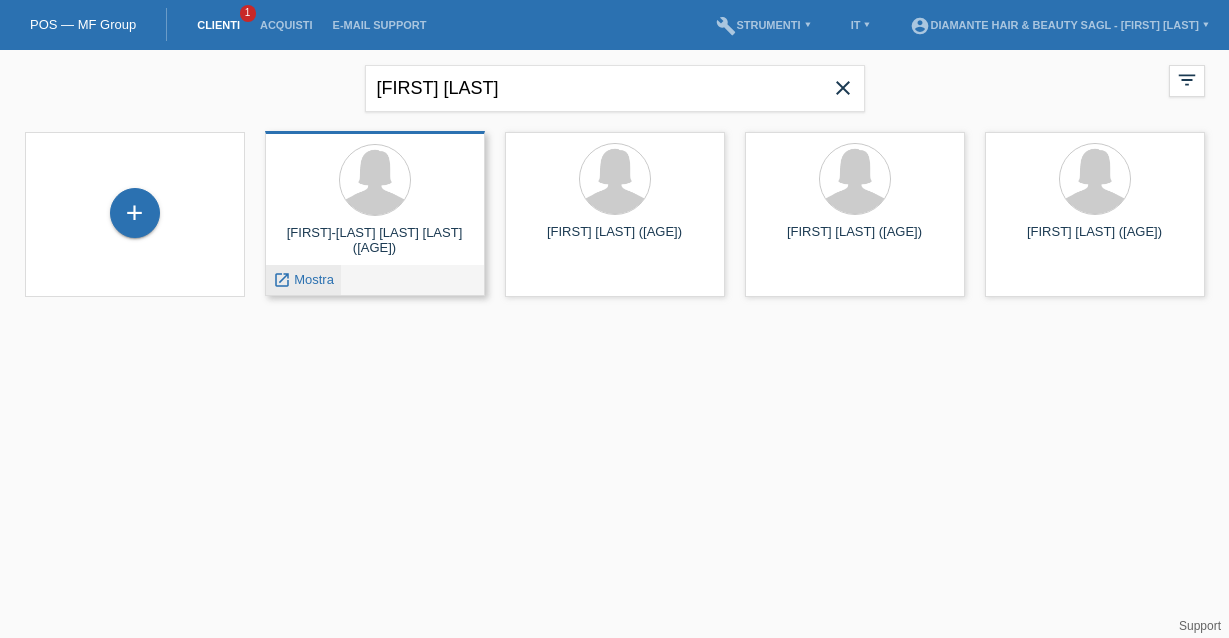 click on "Mostra" at bounding box center [314, 279] 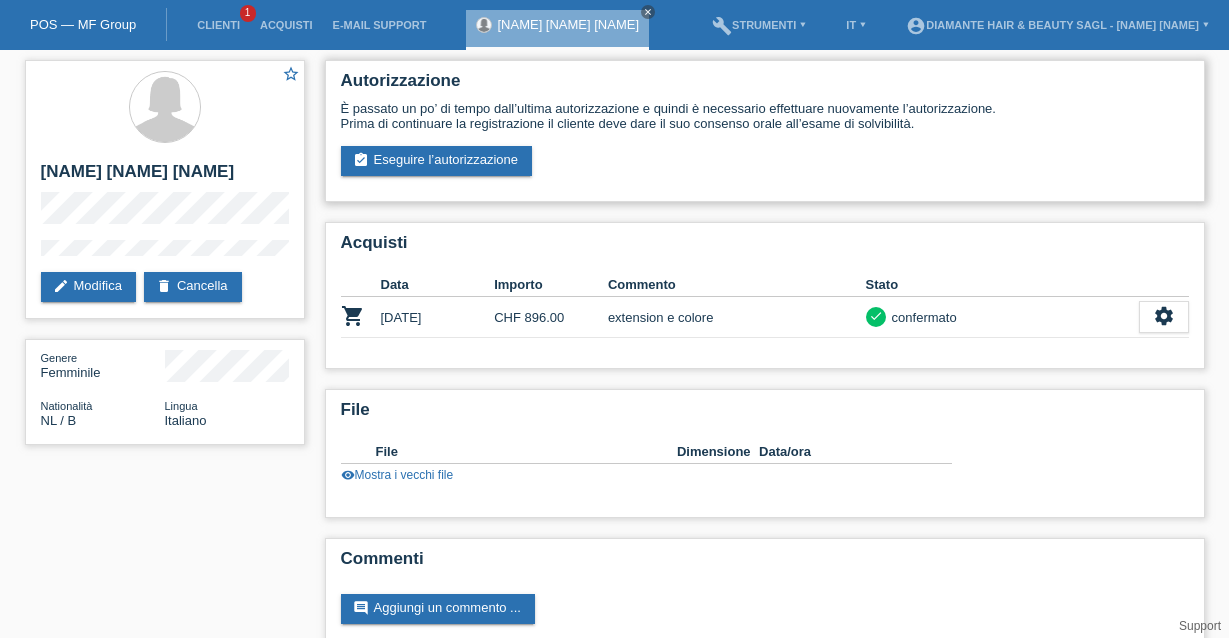 scroll, scrollTop: 0, scrollLeft: 0, axis: both 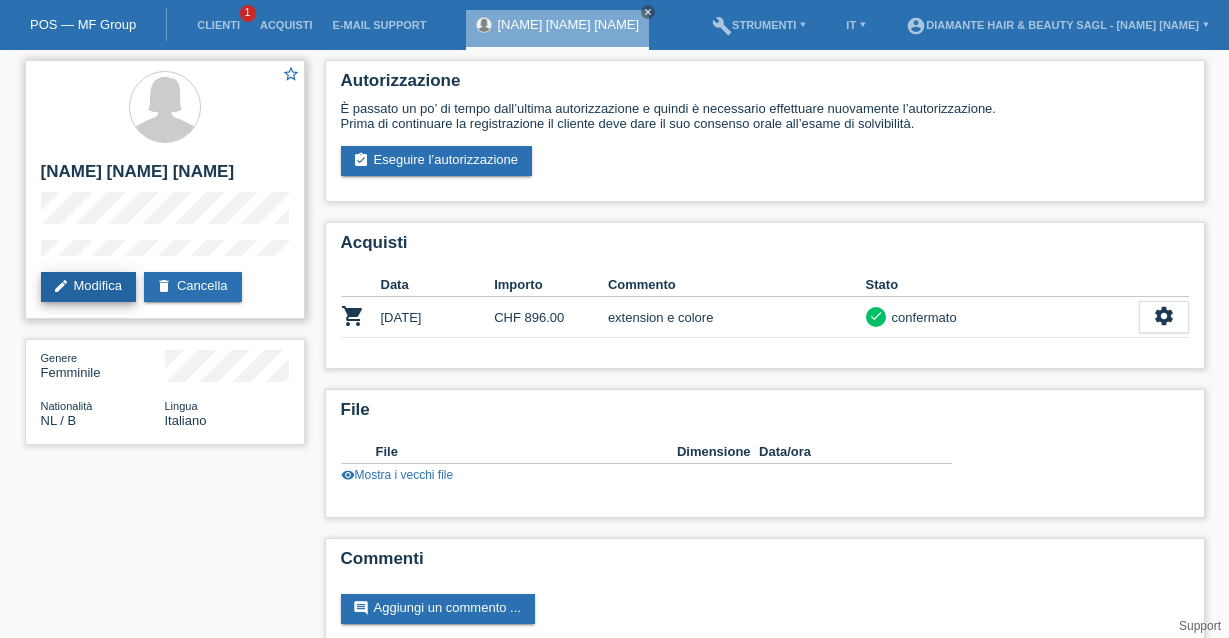 click on "edit  Modifica" at bounding box center [88, 287] 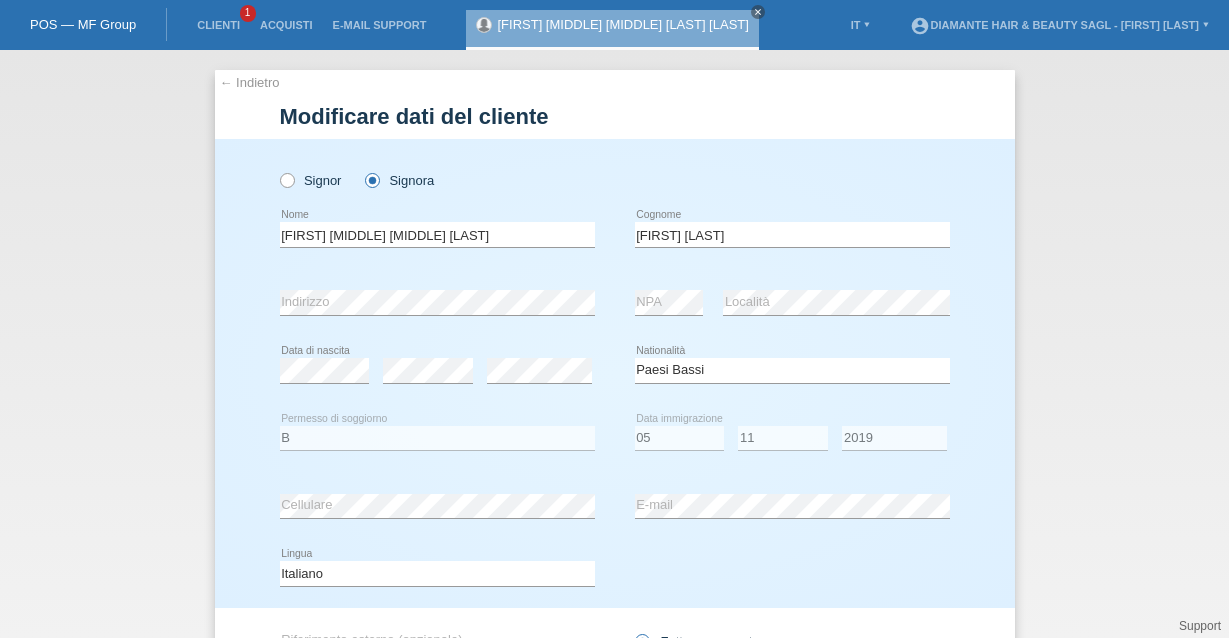 scroll, scrollTop: 0, scrollLeft: 0, axis: both 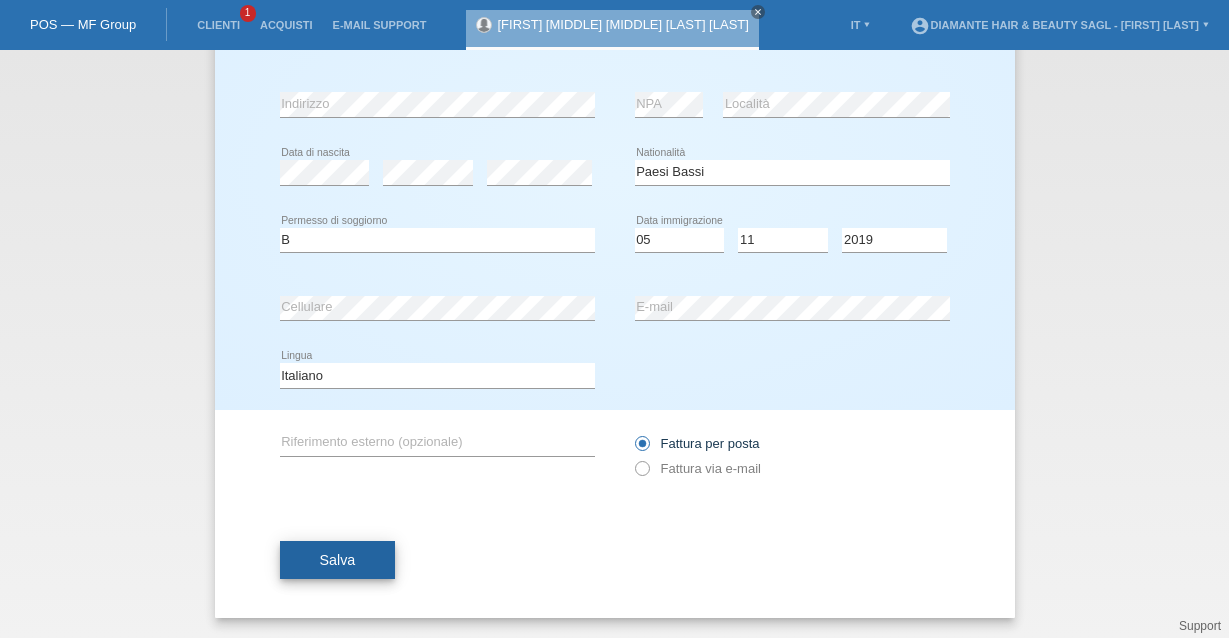 click on "Salva" at bounding box center (338, 560) 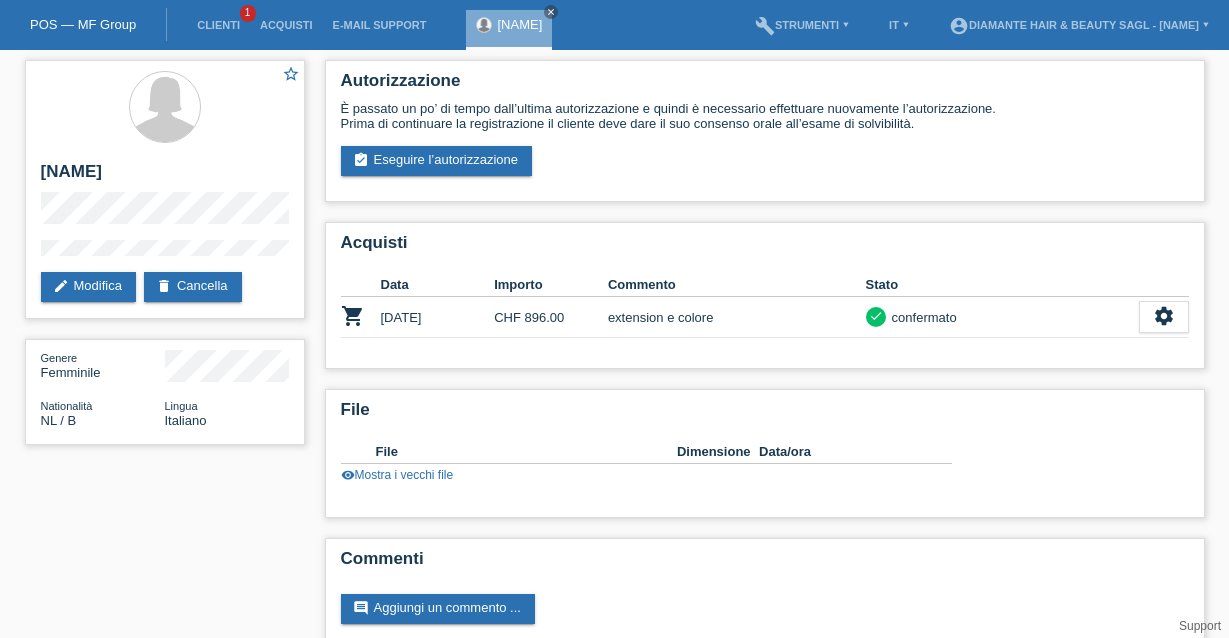 scroll, scrollTop: 0, scrollLeft: 0, axis: both 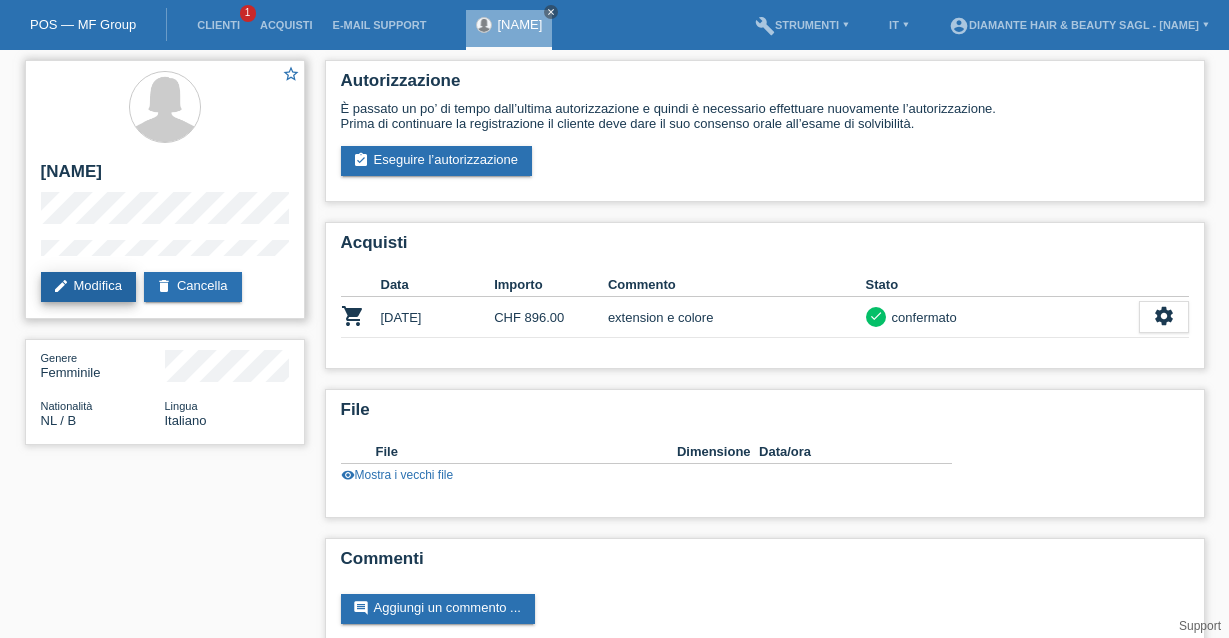 click on "edit  Modifica" at bounding box center (88, 287) 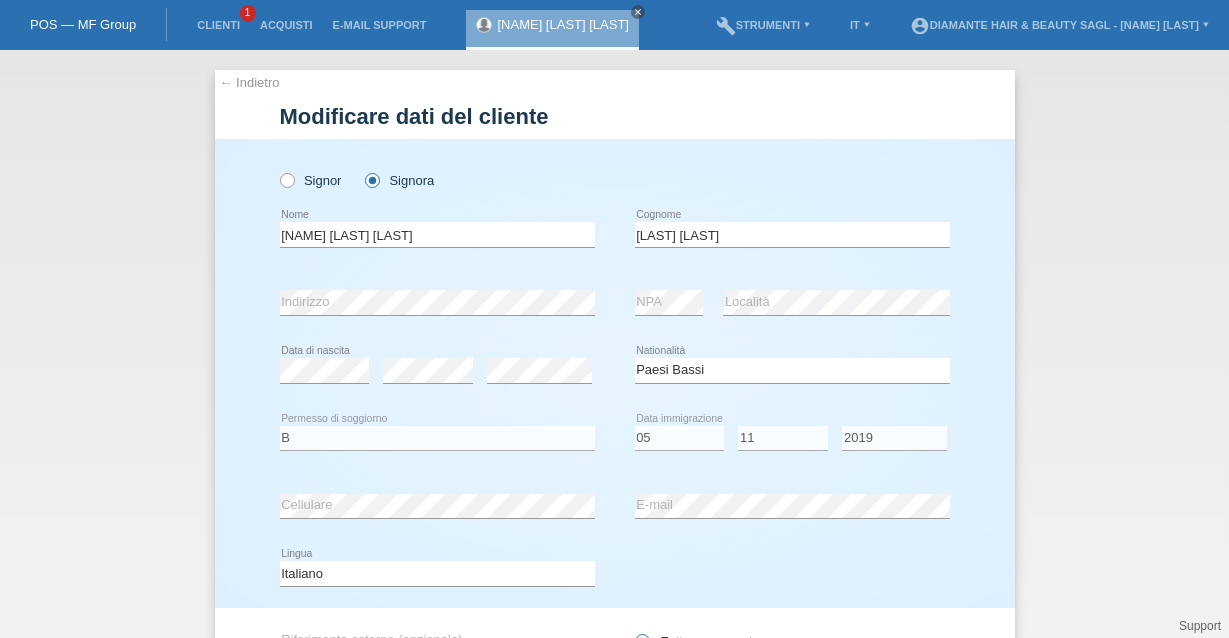 scroll, scrollTop: 0, scrollLeft: 0, axis: both 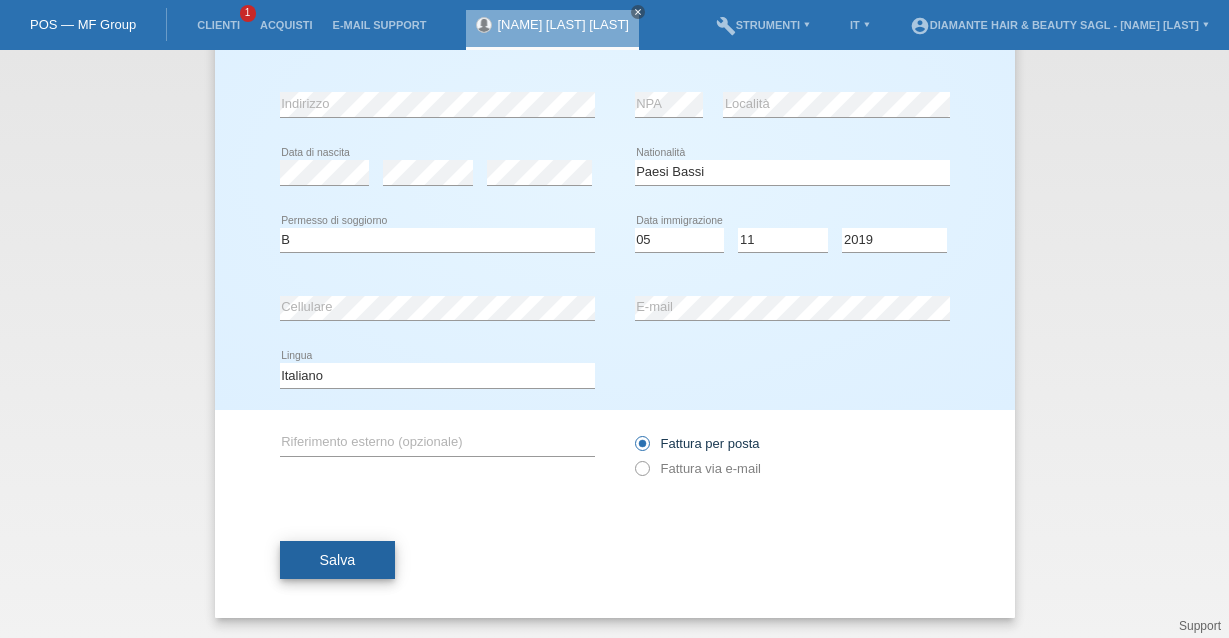 click on "Salva" at bounding box center [338, 560] 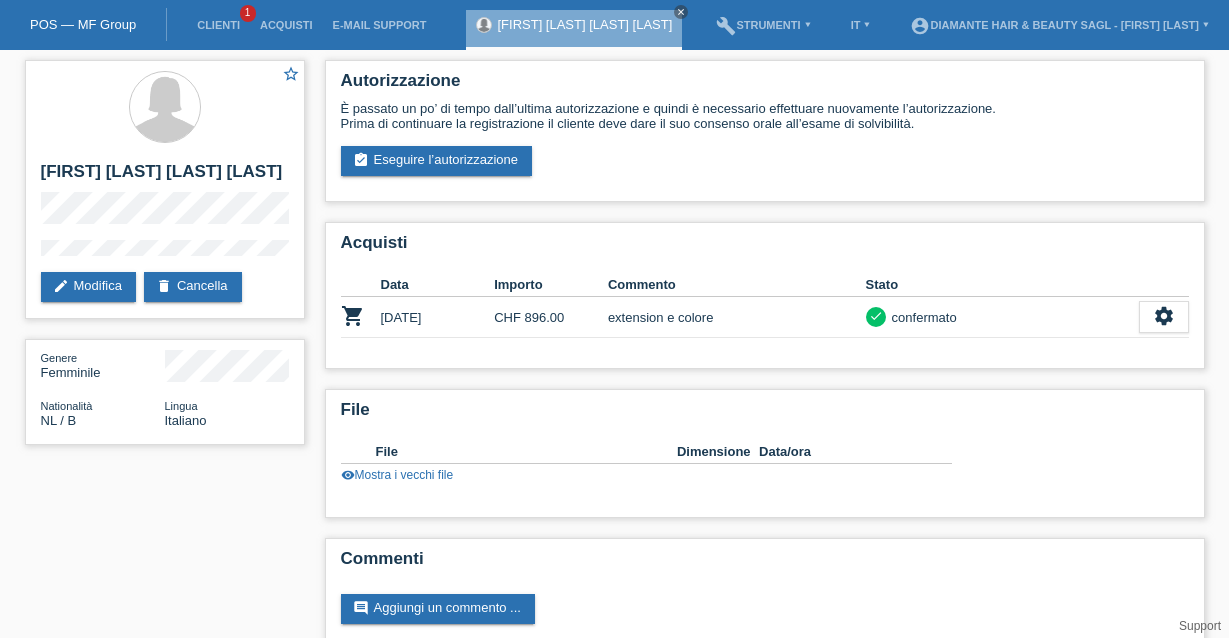scroll, scrollTop: 0, scrollLeft: 0, axis: both 